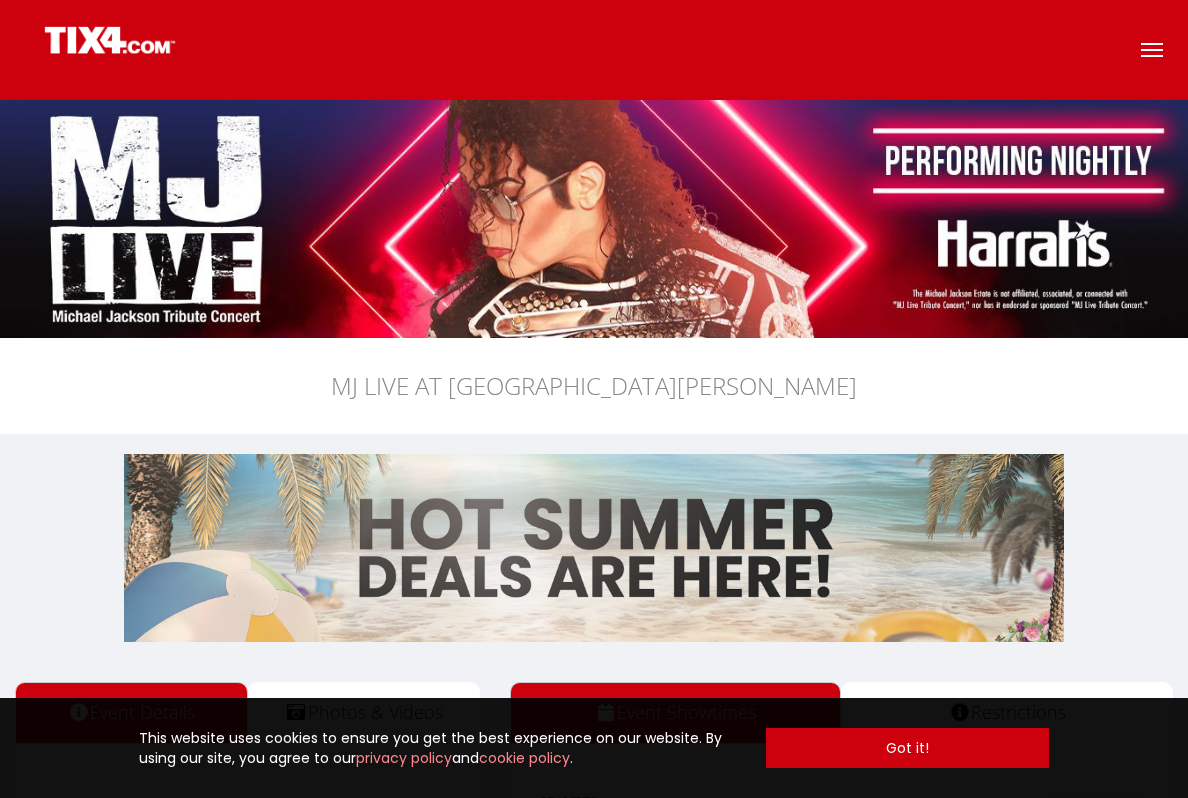 scroll, scrollTop: 0, scrollLeft: 0, axis: both 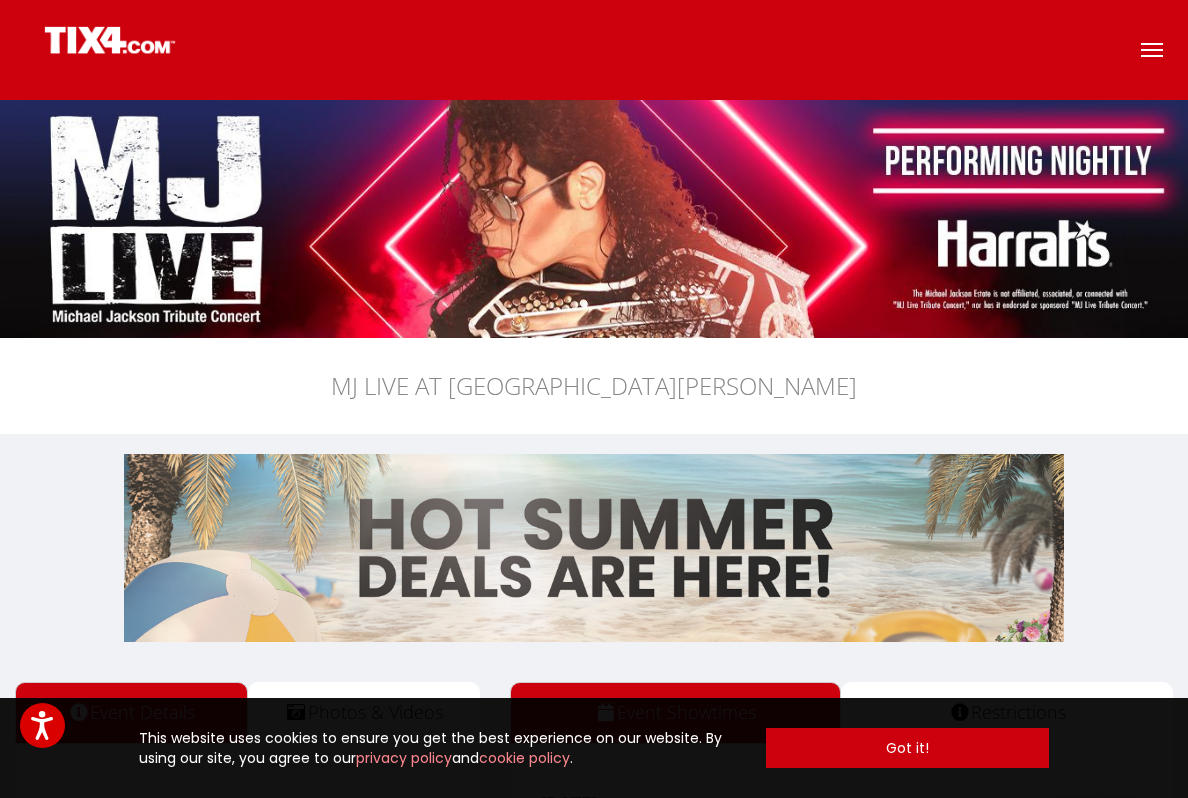 click on "Event Showtimes
Restrictions
[DATE] Sun Mon Tue Wed Thu Fri Sat Times" at bounding box center [594, 1171] 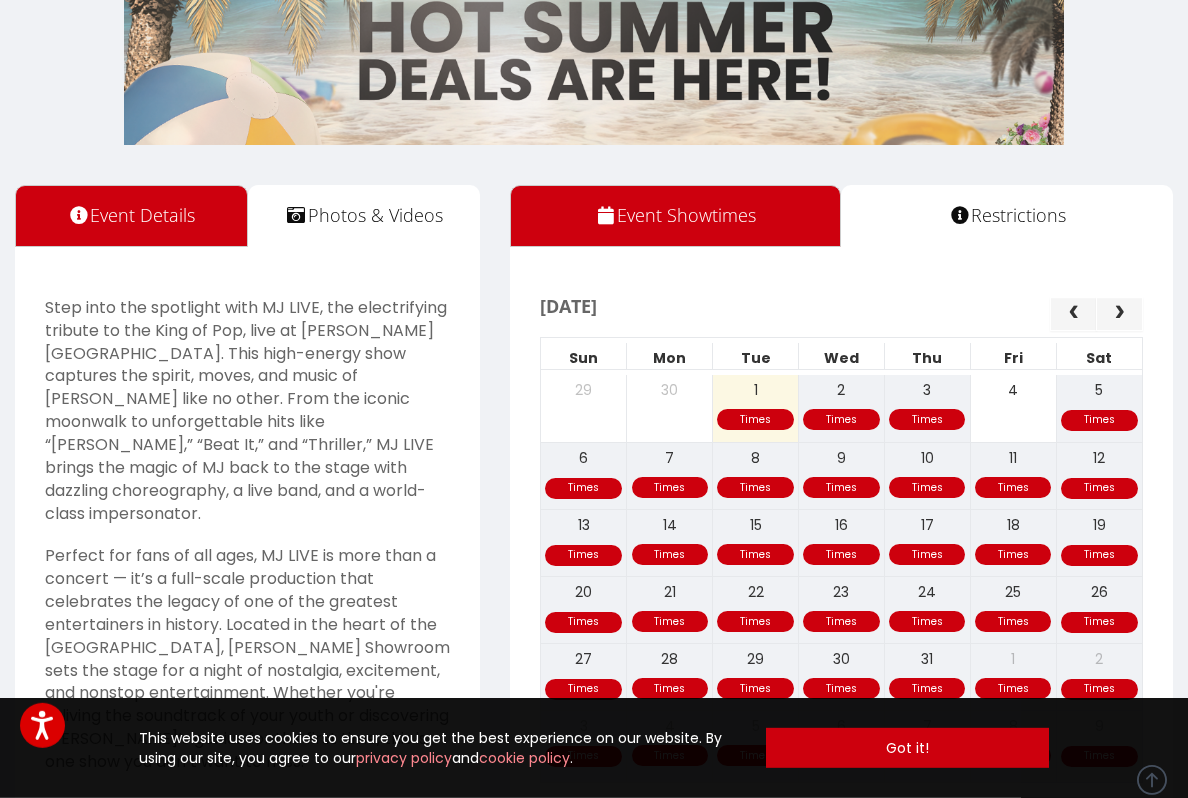 scroll, scrollTop: 498, scrollLeft: 0, axis: vertical 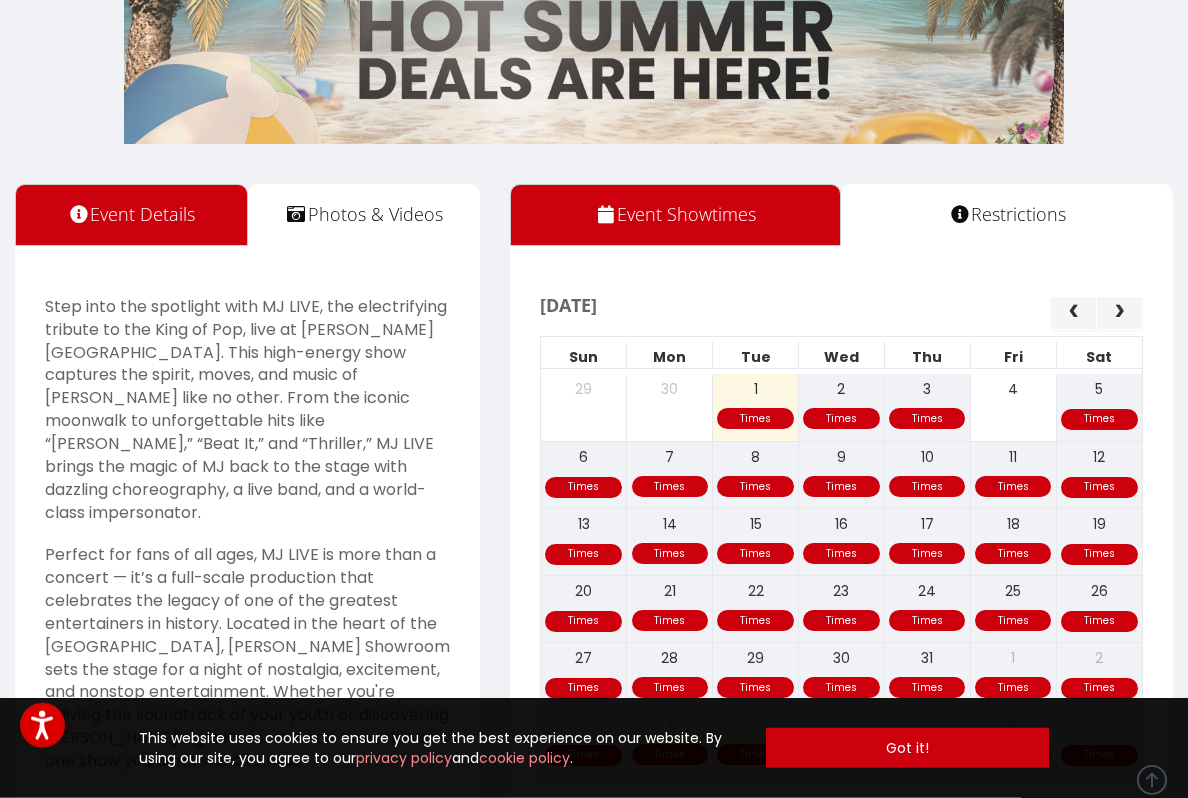 click 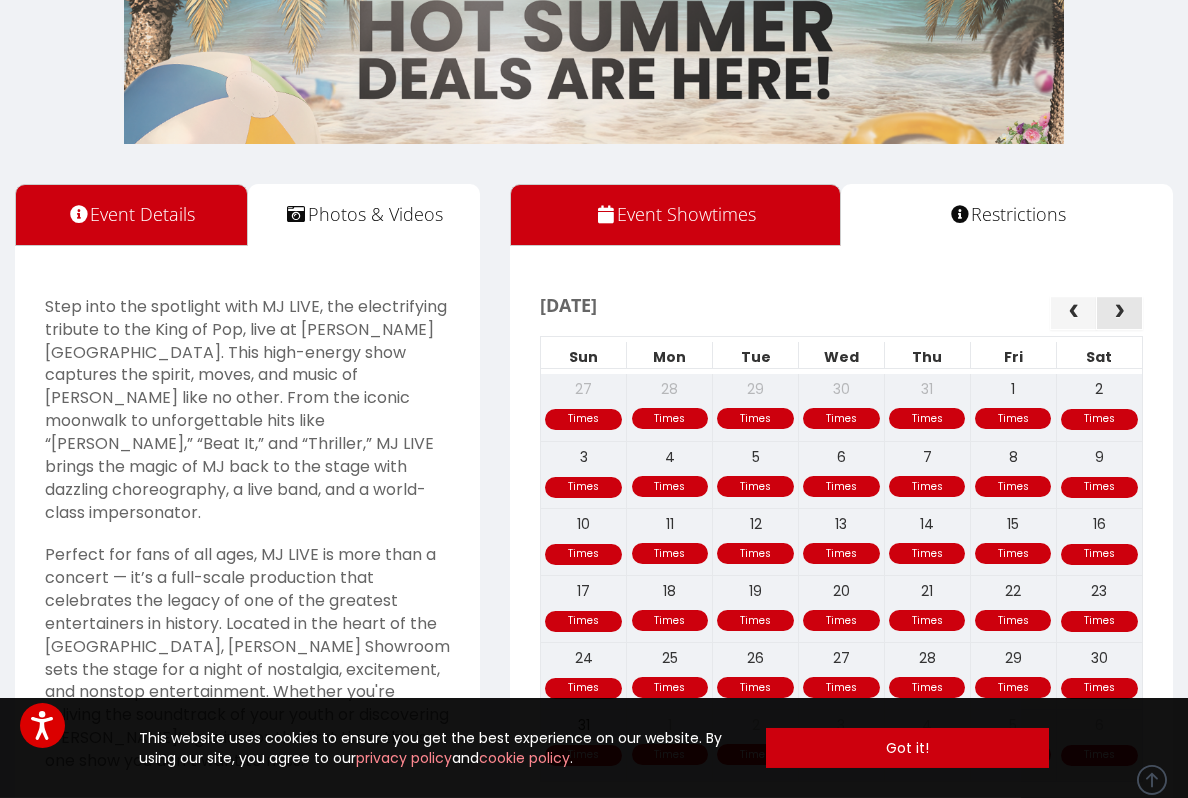 click 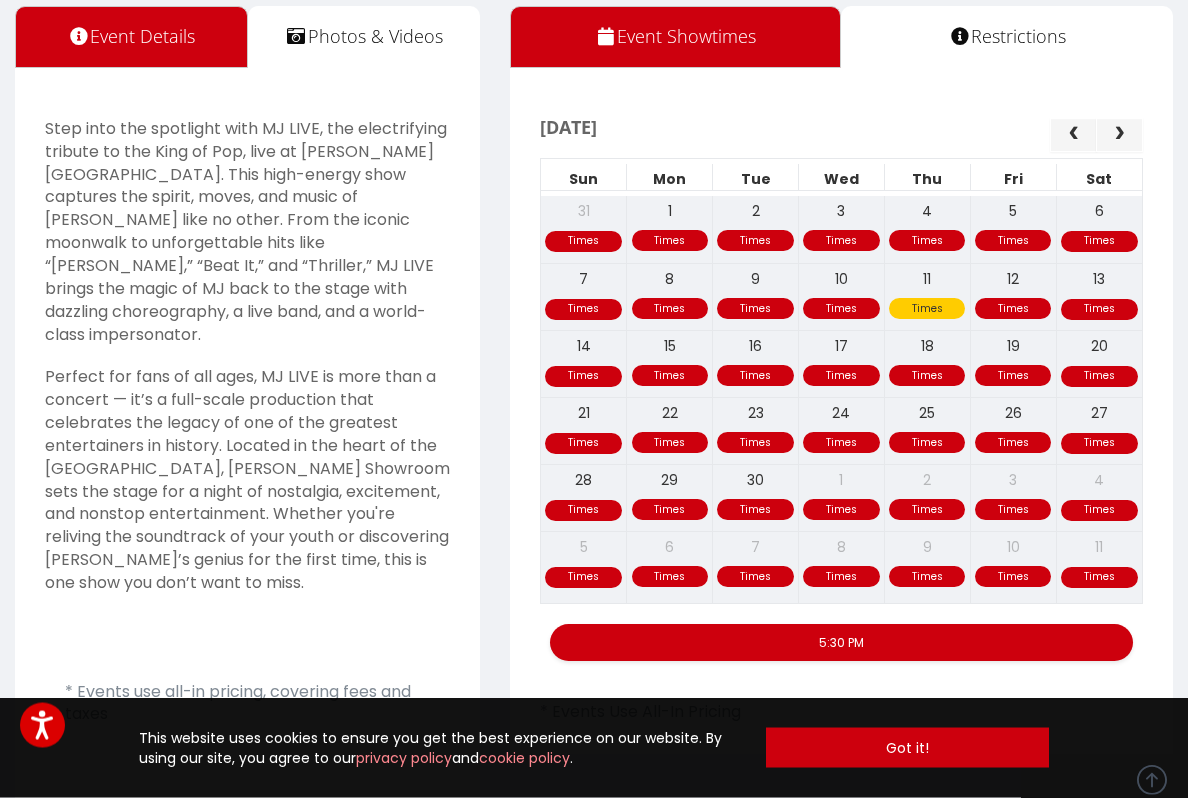scroll, scrollTop: 678, scrollLeft: 0, axis: vertical 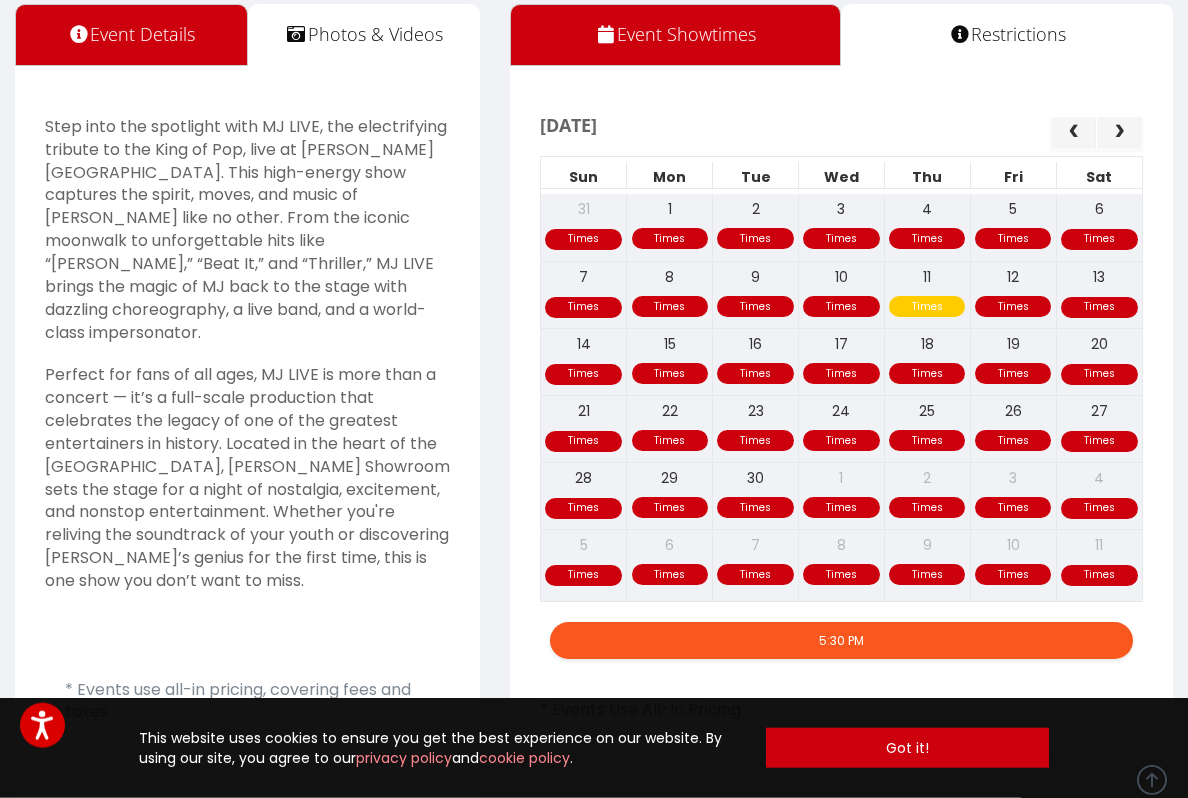click on "5:30 PM" at bounding box center (841, 640) 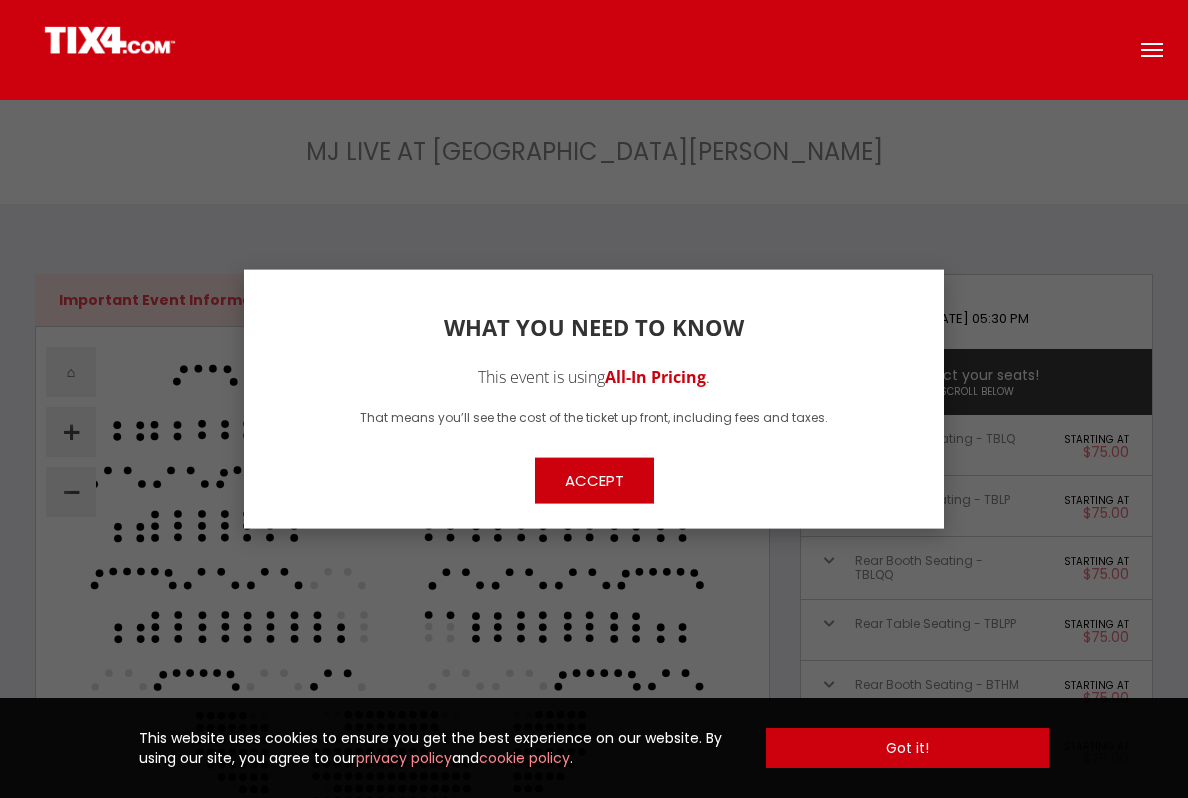 scroll, scrollTop: 0, scrollLeft: 0, axis: both 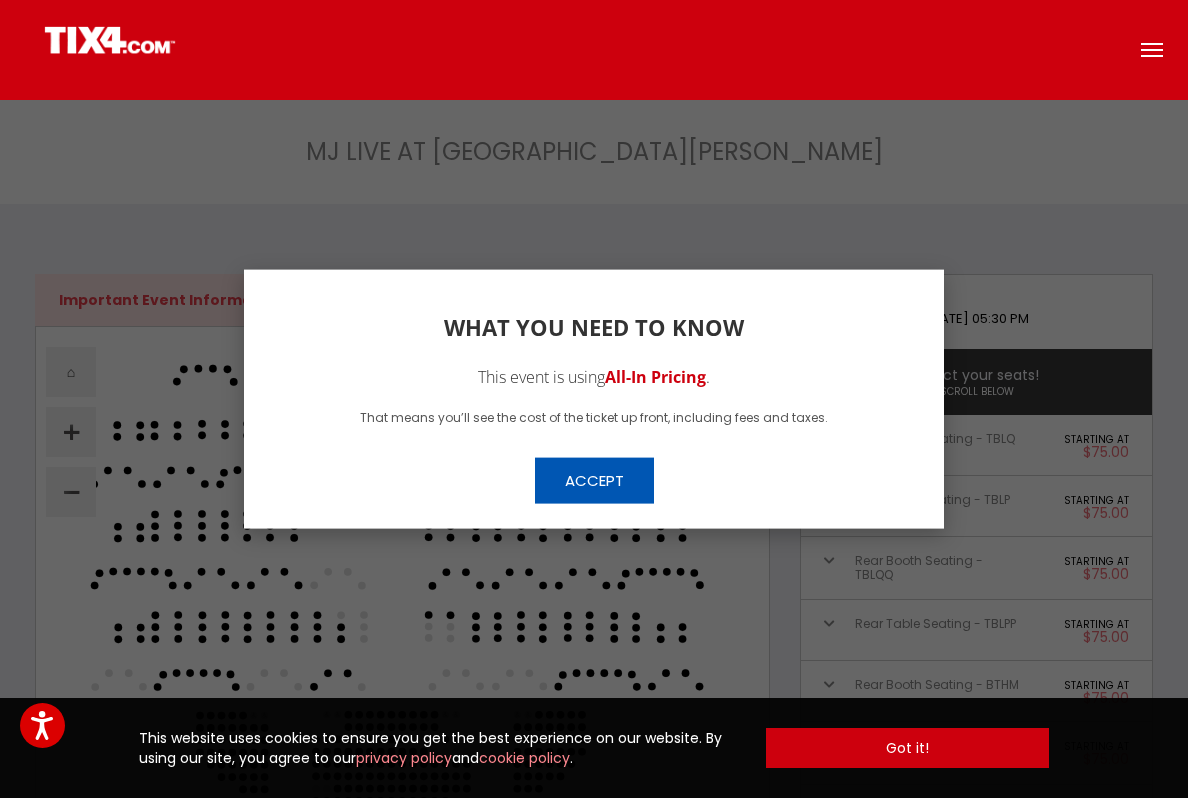 click on "Accept" at bounding box center [594, 480] 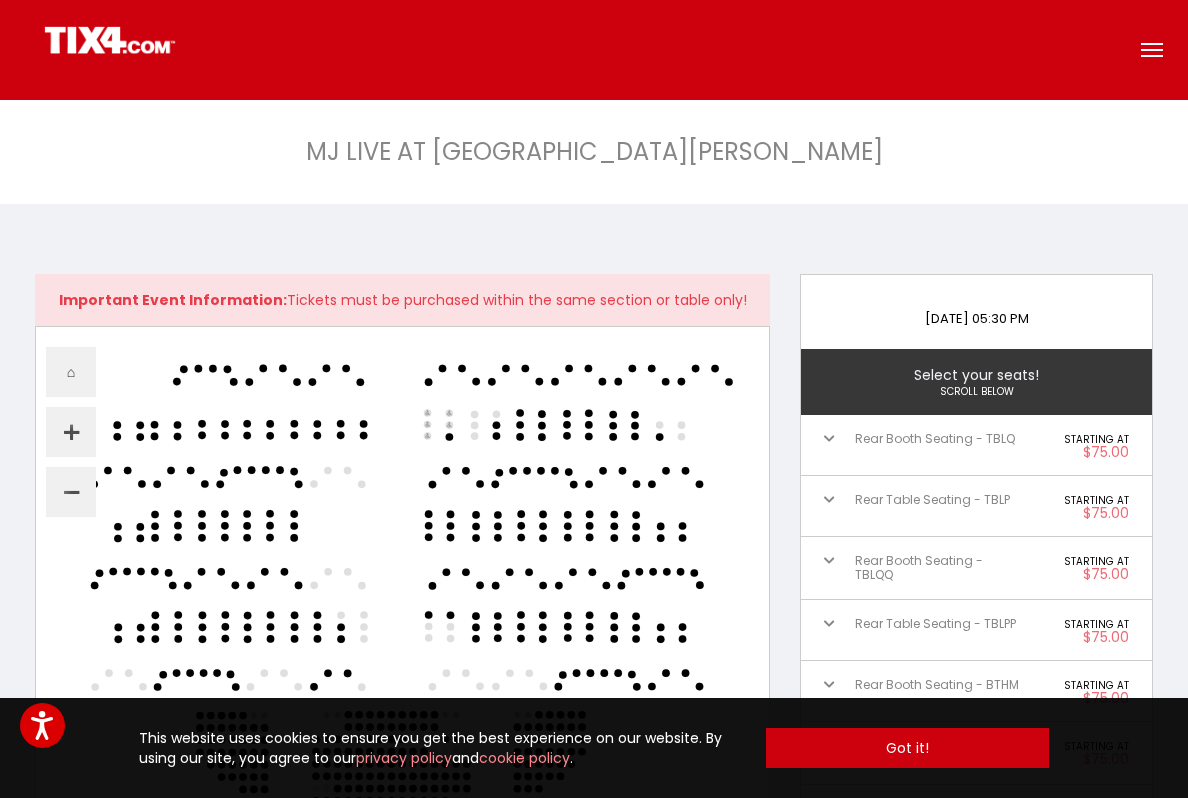 scroll, scrollTop: 42, scrollLeft: 0, axis: vertical 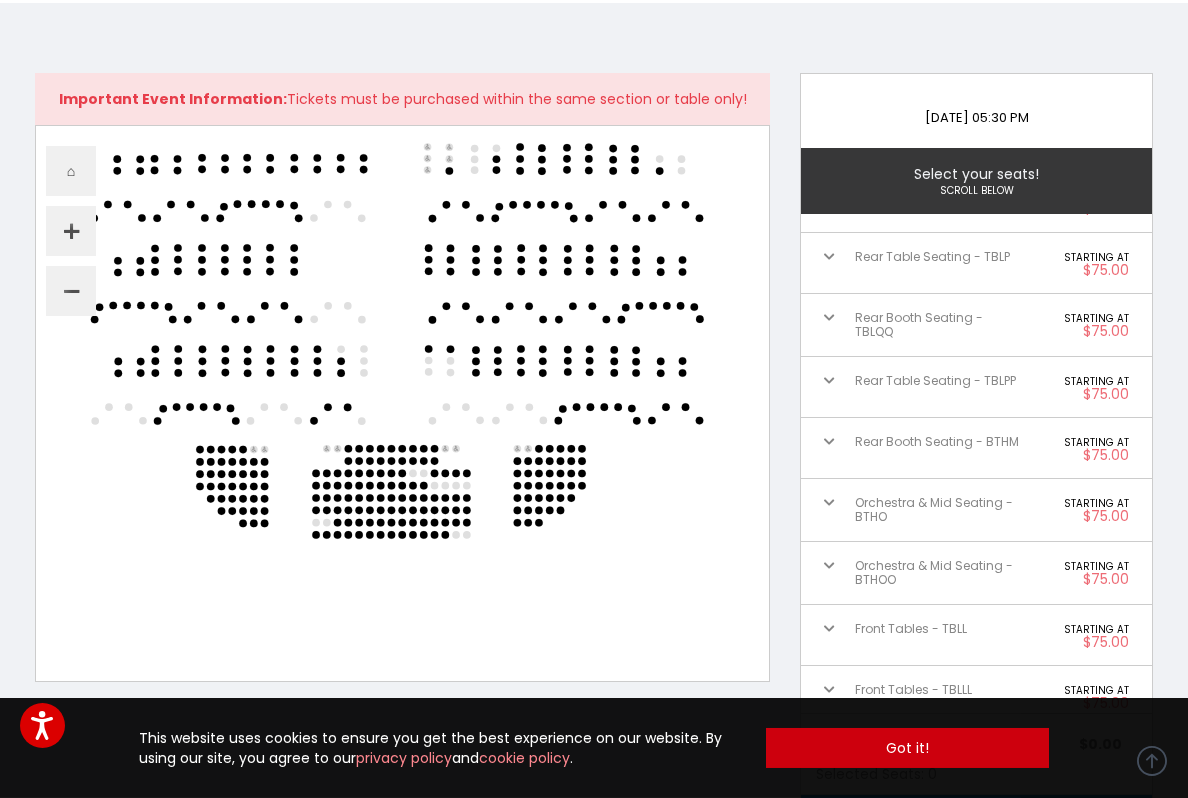 click on ".seat path {fill: white;} svg{background-repeat: no-repeat;background-position: 50%;background-size: contain;}.labels{display:none}.polygons{display:none}" 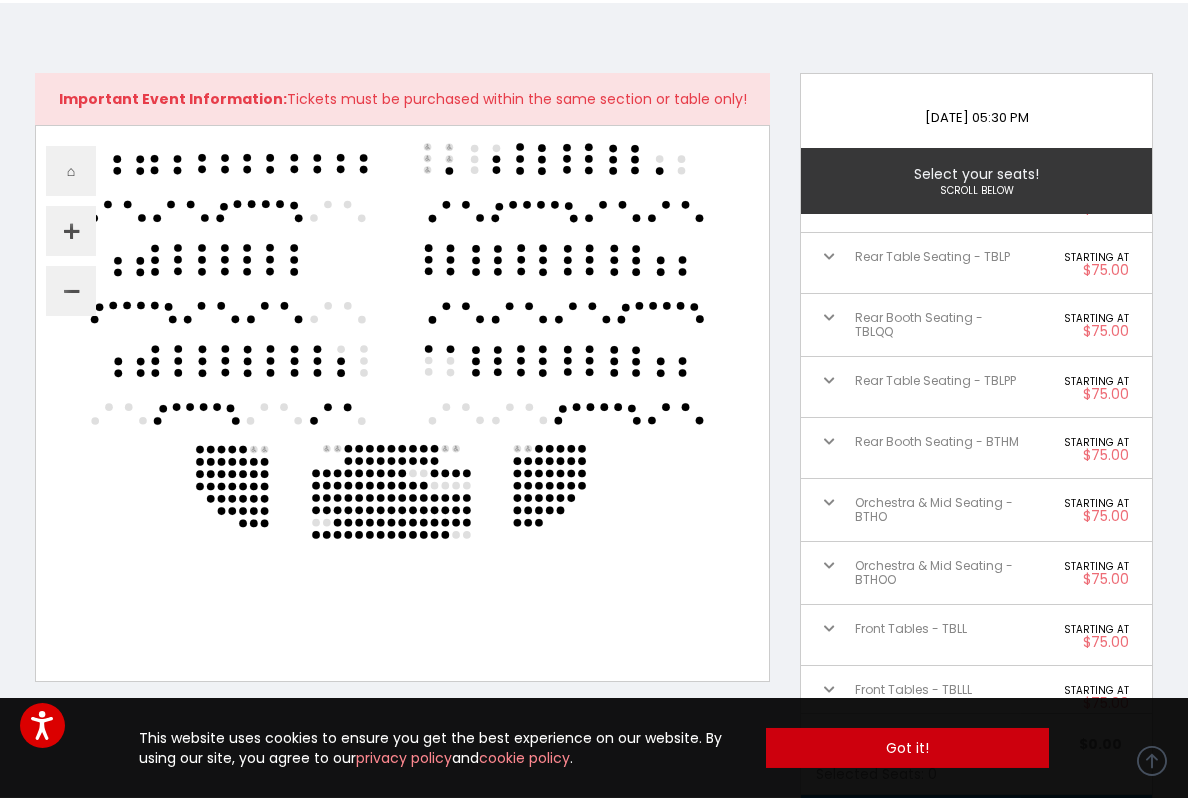 click on ".seat path {fill: white;} svg{background-repeat: no-repeat;background-position: 50%;background-size: contain;}.labels{display:none}.polygons{display:none}" 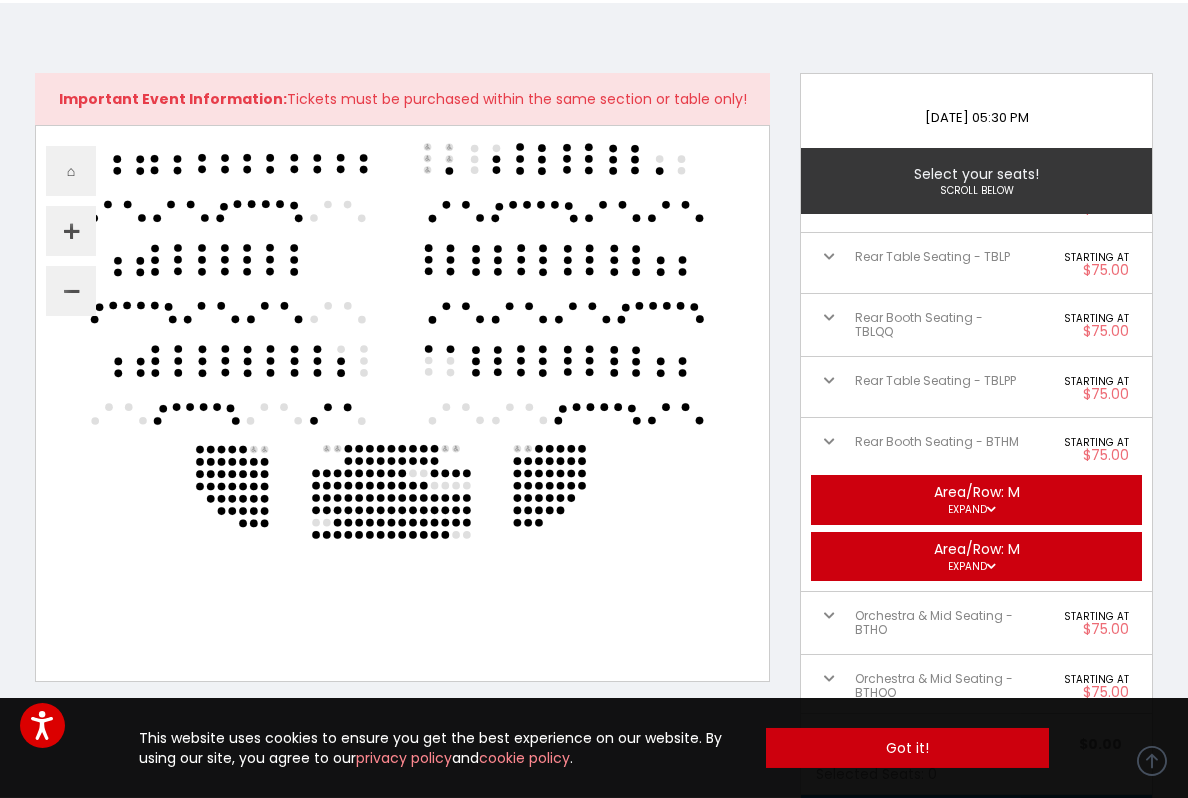 click on ".seat path {fill: white;} svg{background-repeat: no-repeat;background-position: 50%;background-size: contain;}.labels{display:none}.polygons{display:none}" 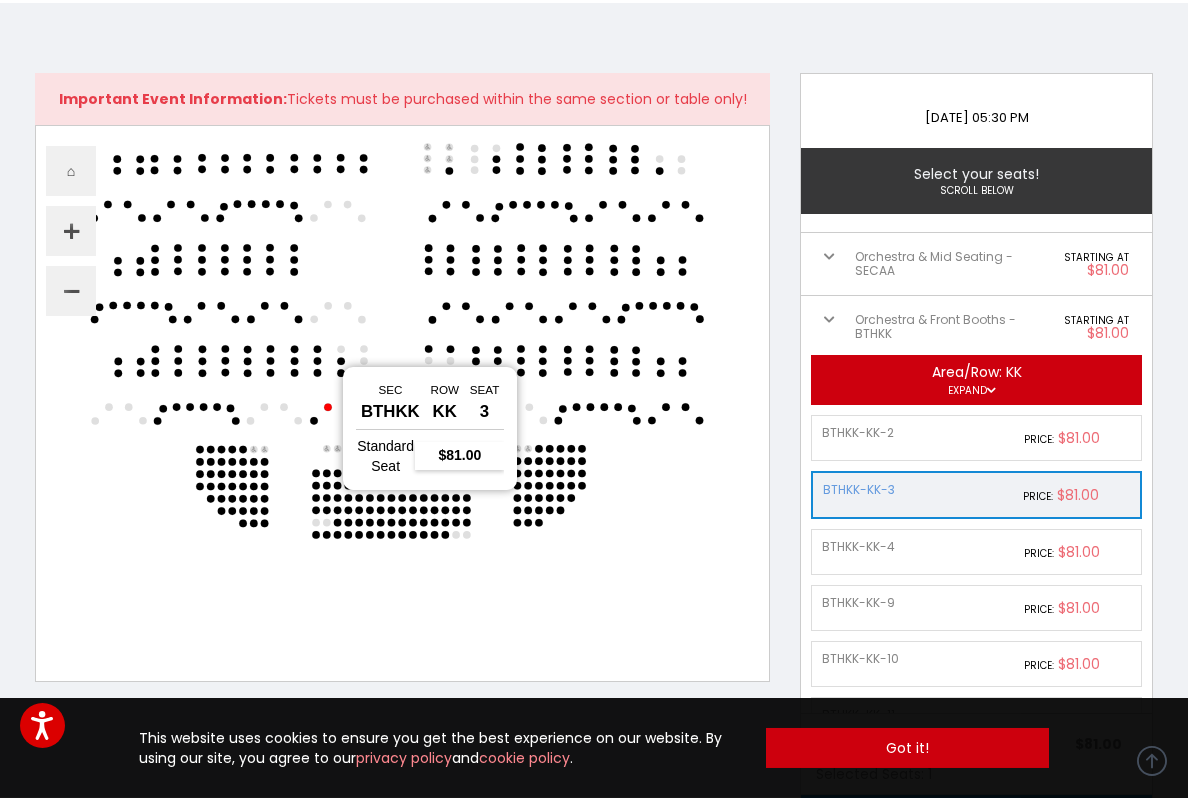 scroll, scrollTop: 1027, scrollLeft: 0, axis: vertical 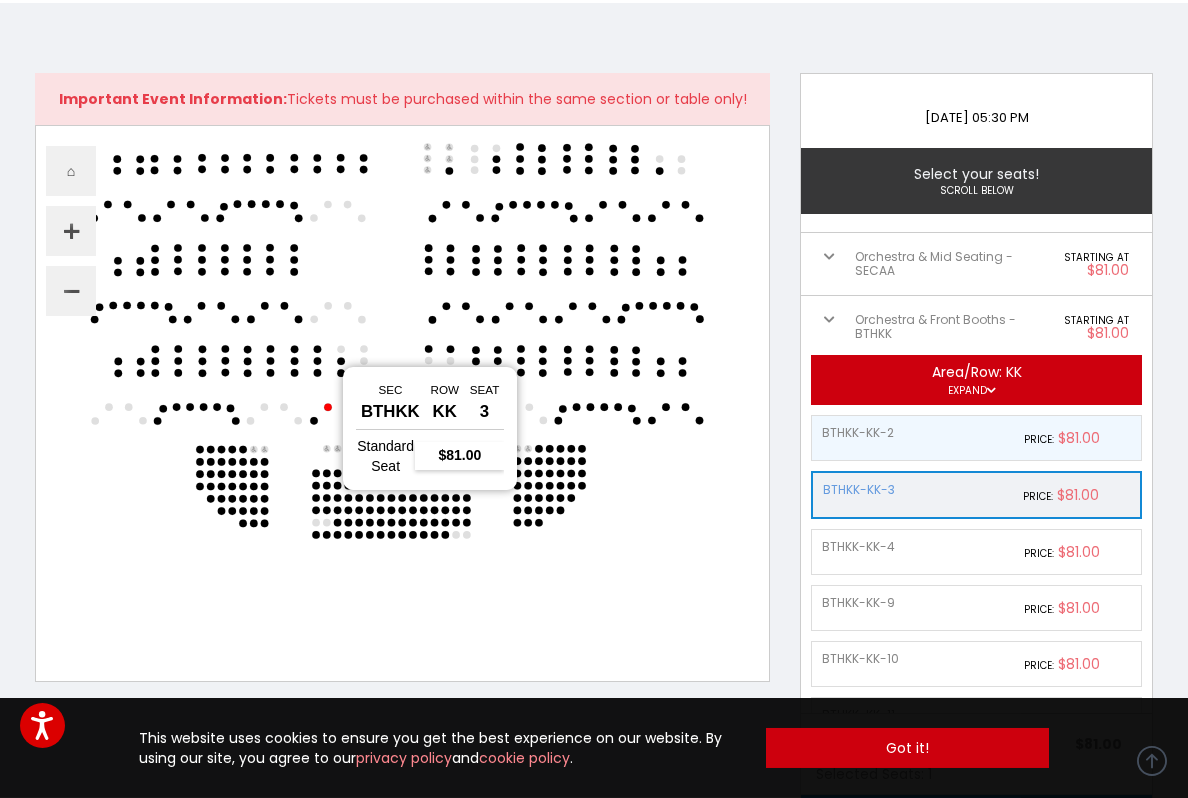 click on "$81.00" at bounding box center [1079, 438] 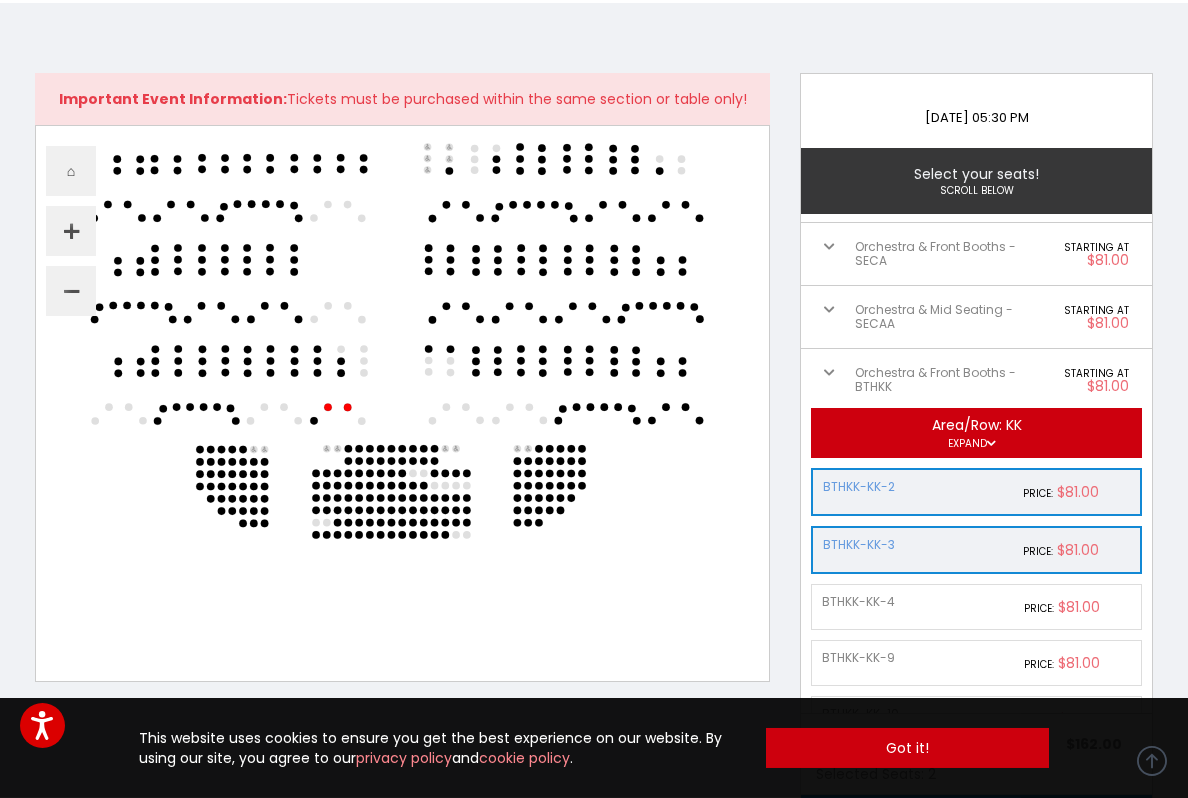 scroll, scrollTop: 971, scrollLeft: 0, axis: vertical 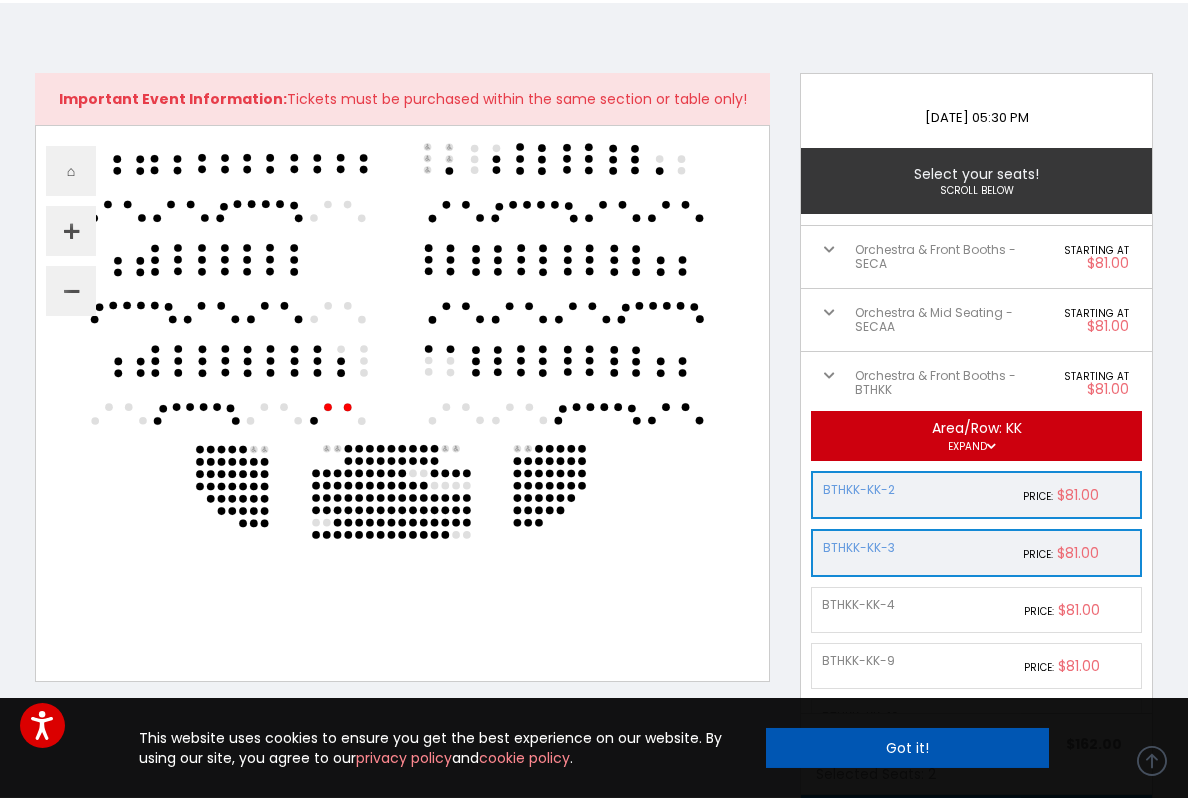 click on "Got it!" at bounding box center (907, 748) 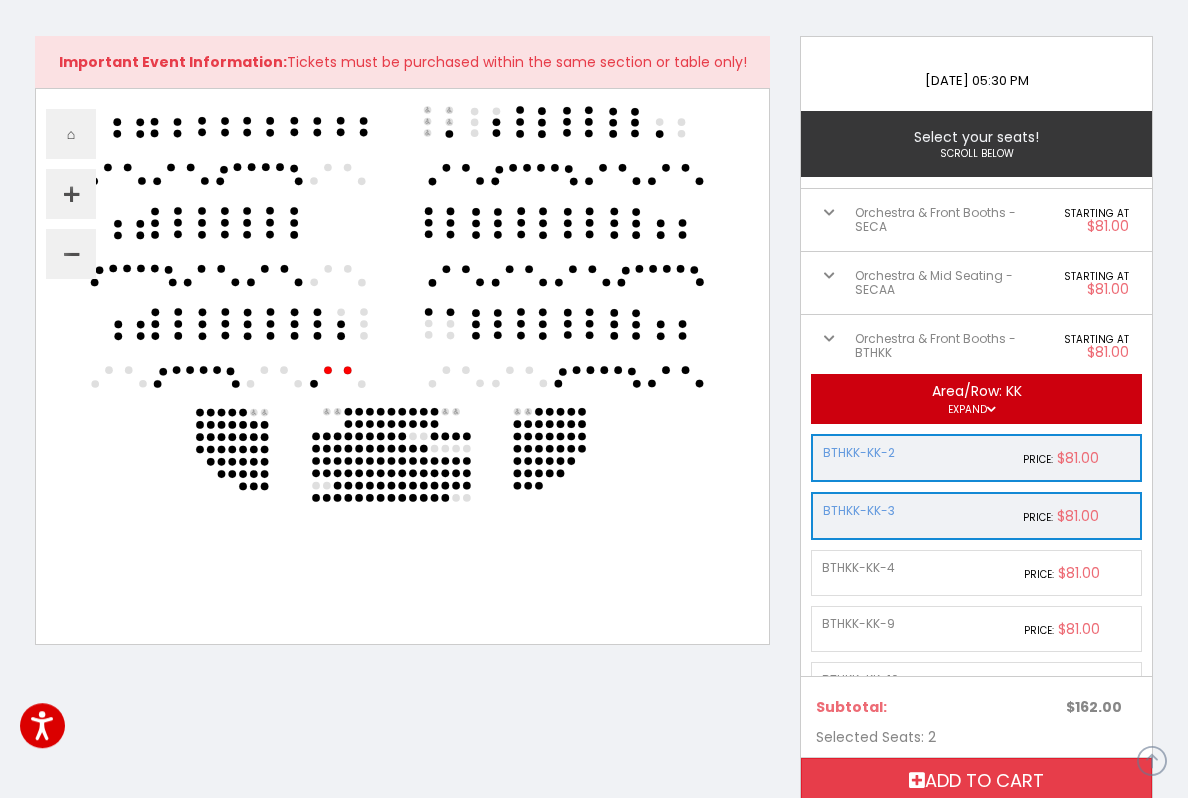 click on "Add
to cart" at bounding box center (976, 781) 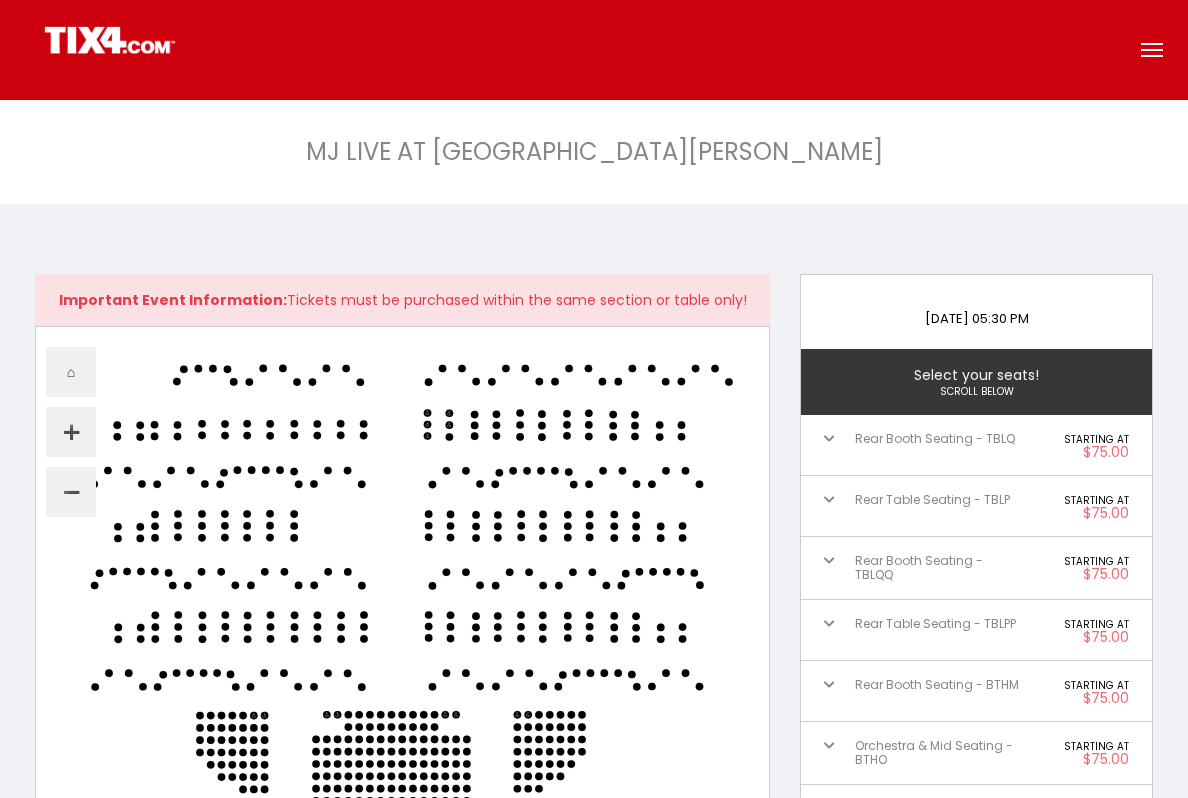 scroll, scrollTop: 0, scrollLeft: 0, axis: both 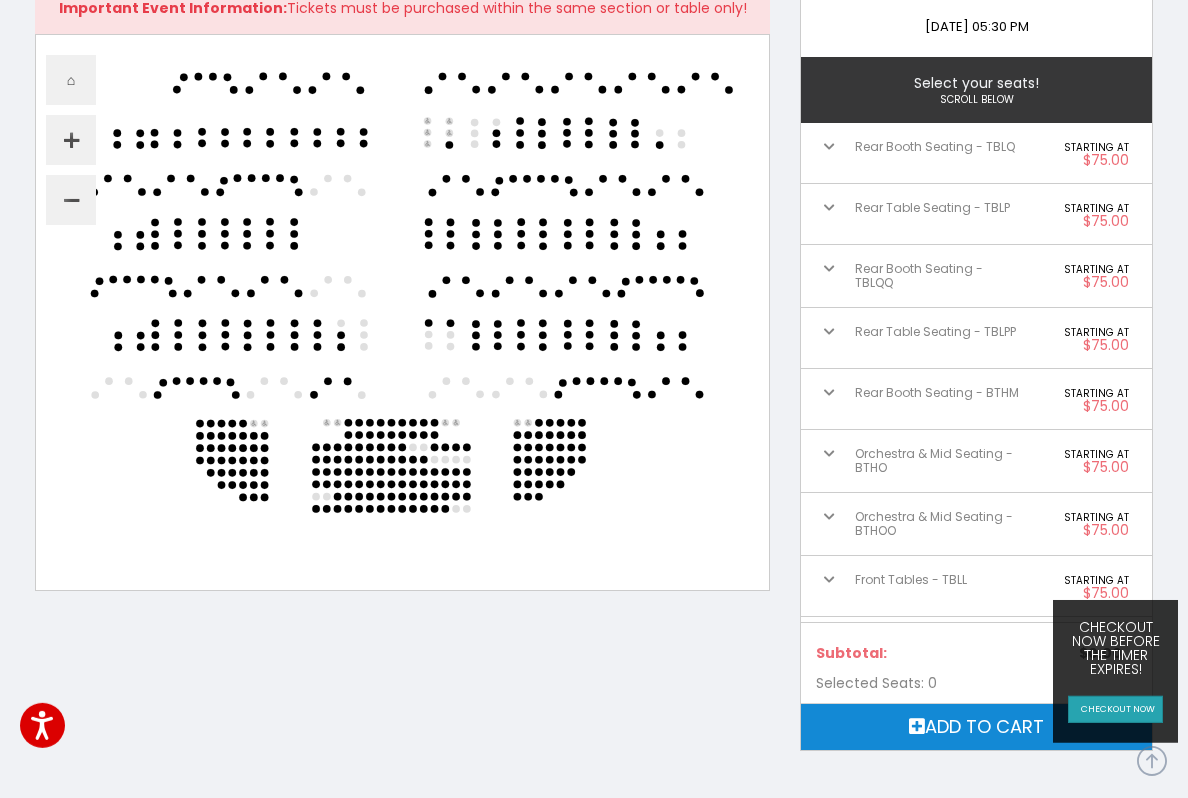 click on "checkout now" at bounding box center (1115, 709) 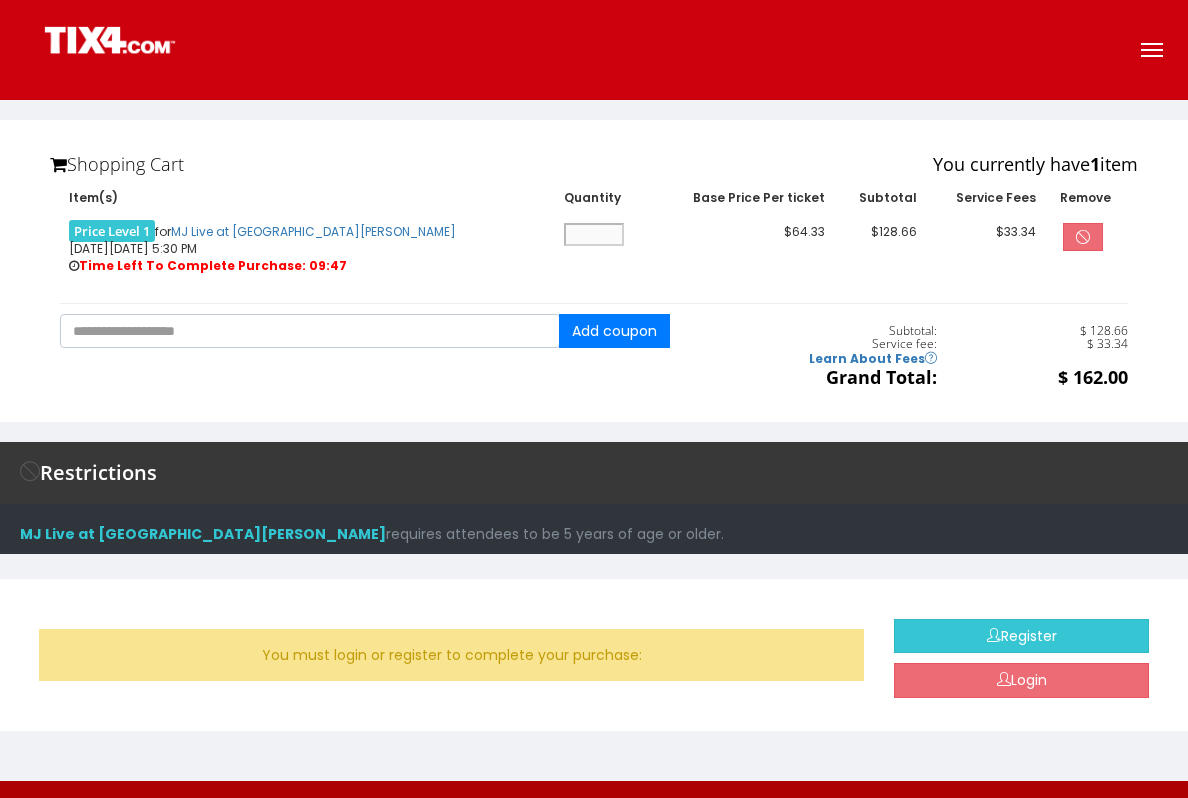scroll, scrollTop: 0, scrollLeft: 0, axis: both 